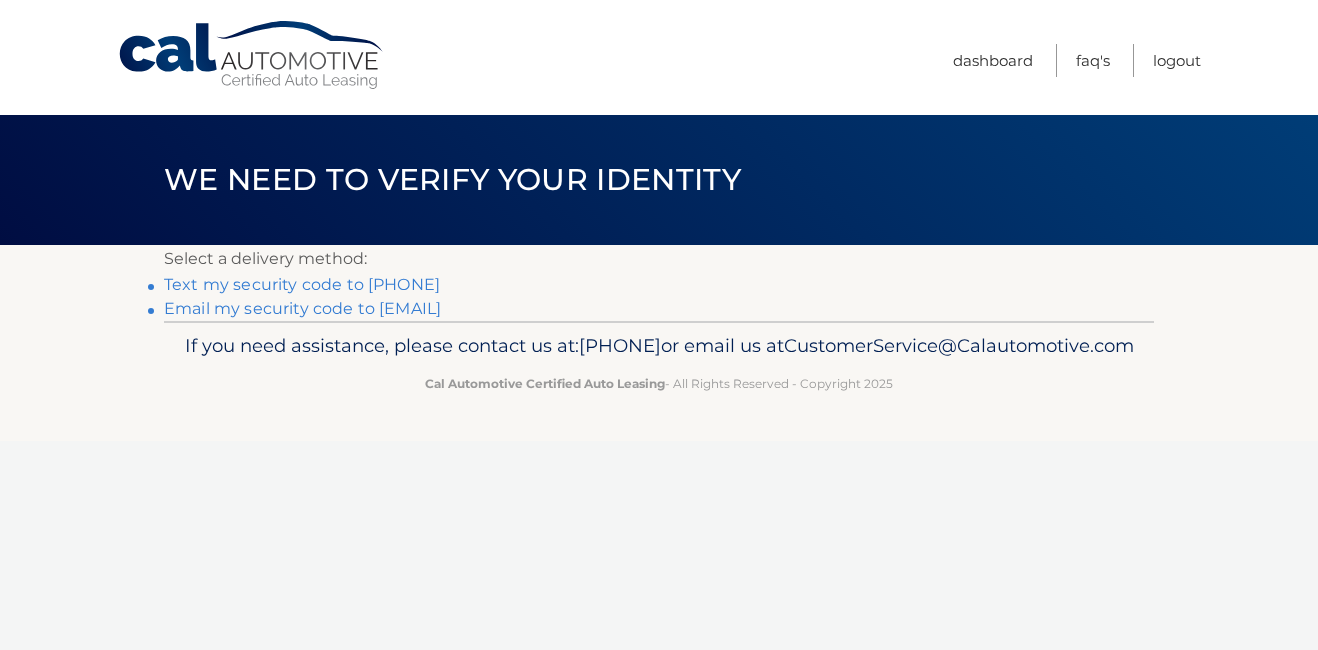 scroll, scrollTop: 0, scrollLeft: 0, axis: both 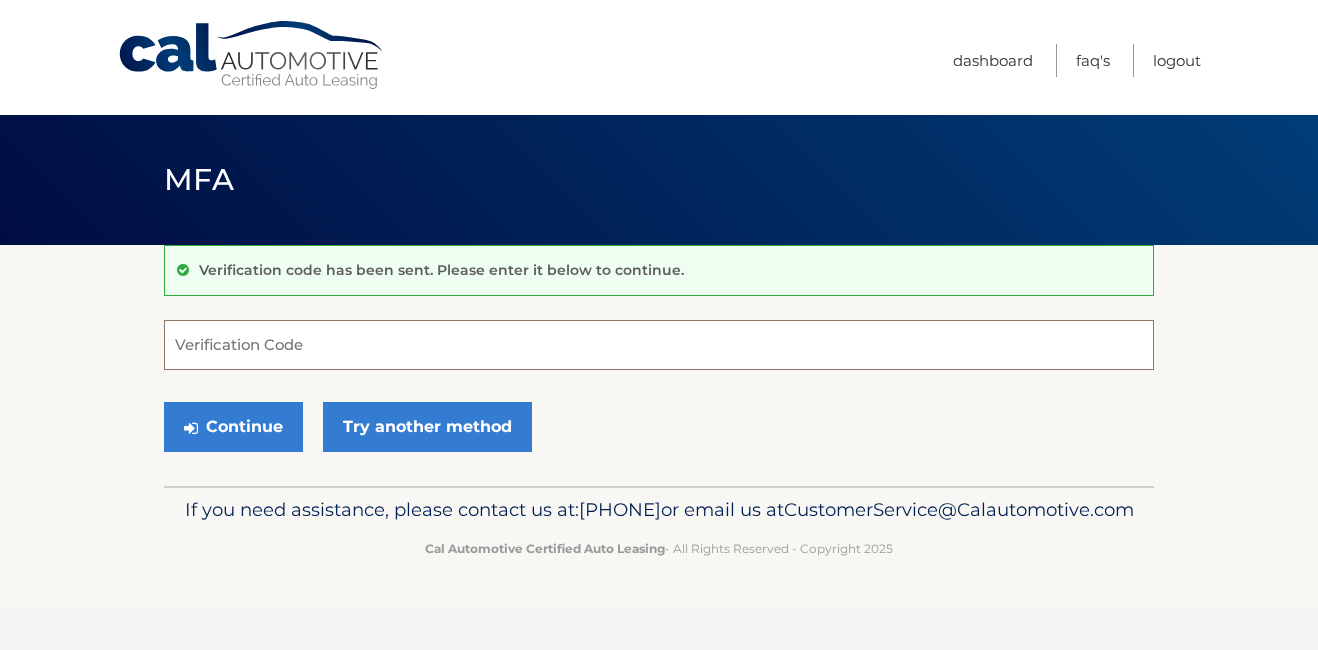 click on "Verification Code" at bounding box center (659, 345) 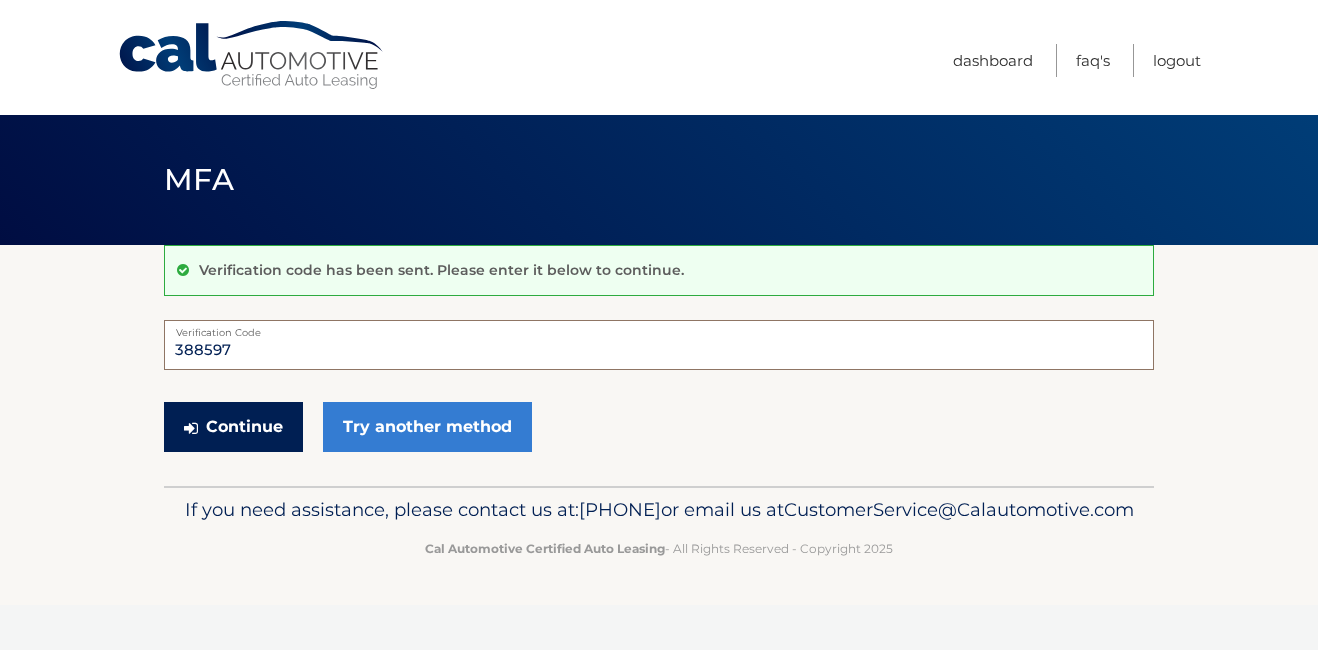 type on "388597" 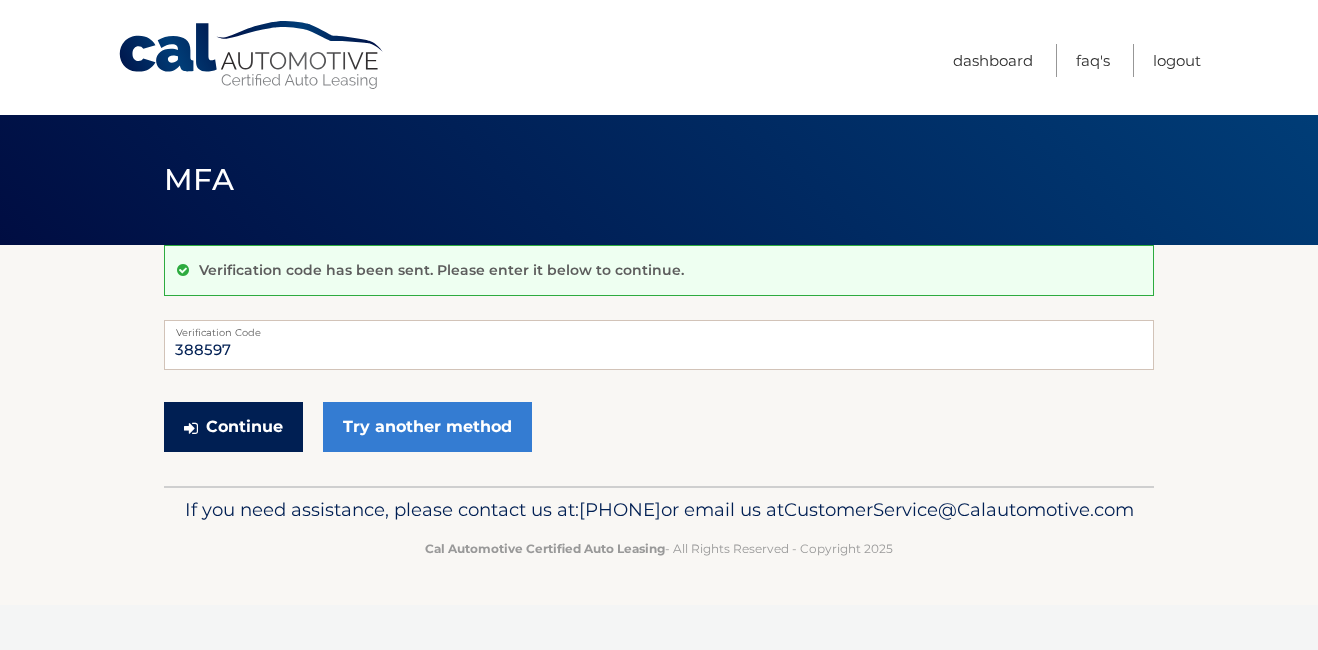 click on "Continue" at bounding box center (233, 427) 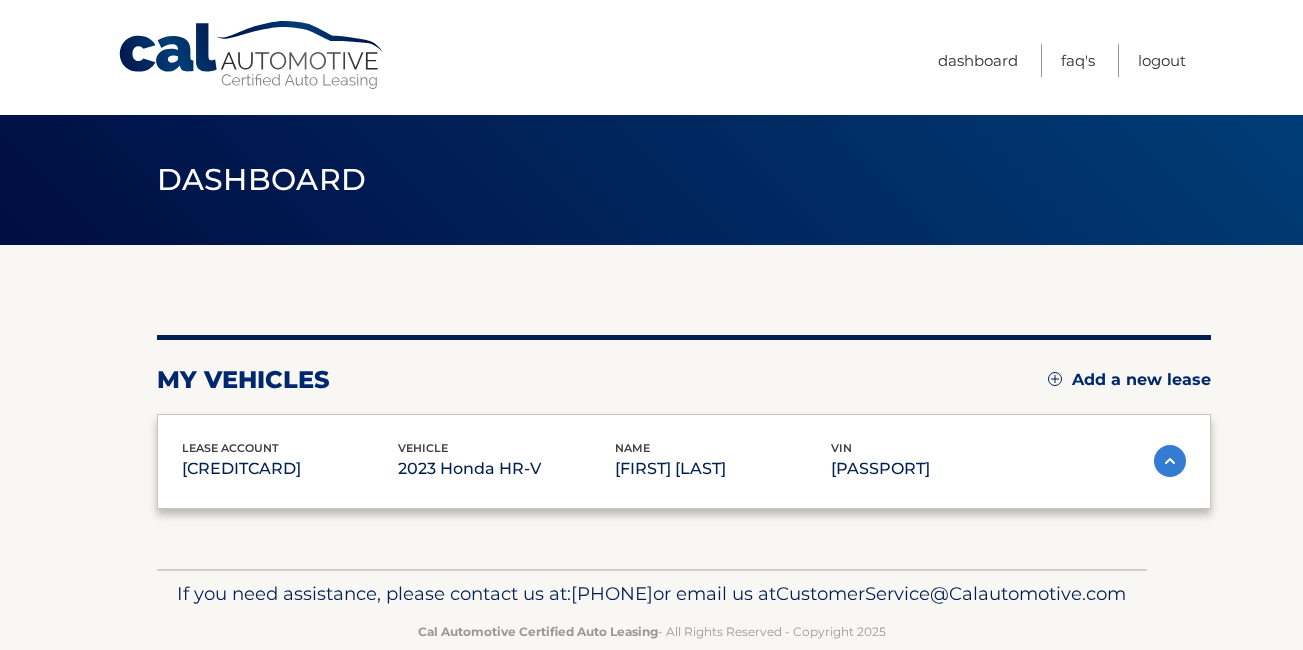scroll, scrollTop: 0, scrollLeft: 0, axis: both 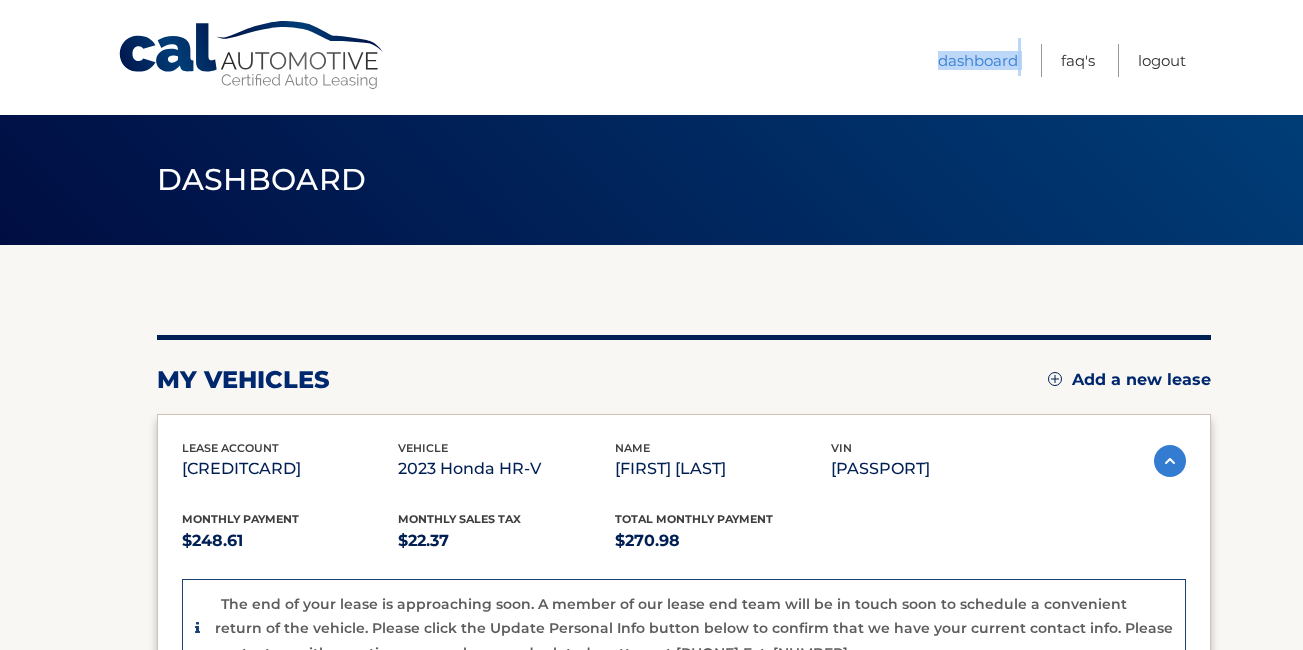 drag, startPoint x: 932, startPoint y: 59, endPoint x: 1103, endPoint y: 20, distance: 175.39099 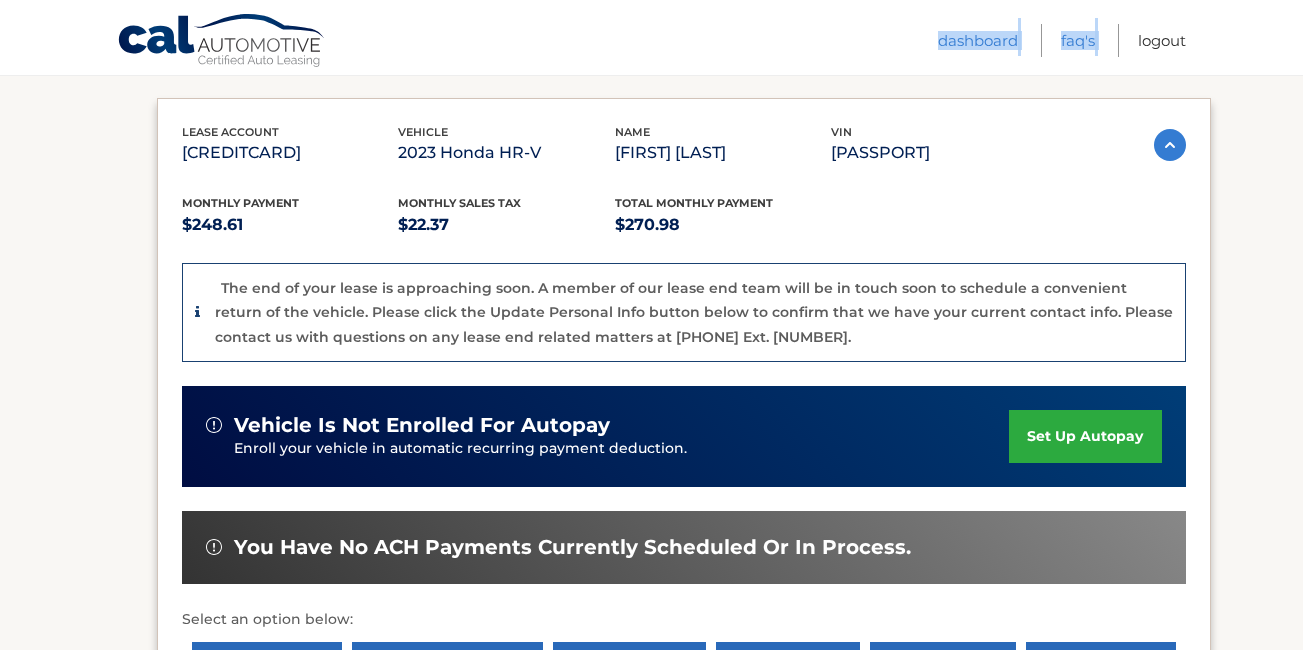 scroll, scrollTop: 389, scrollLeft: 0, axis: vertical 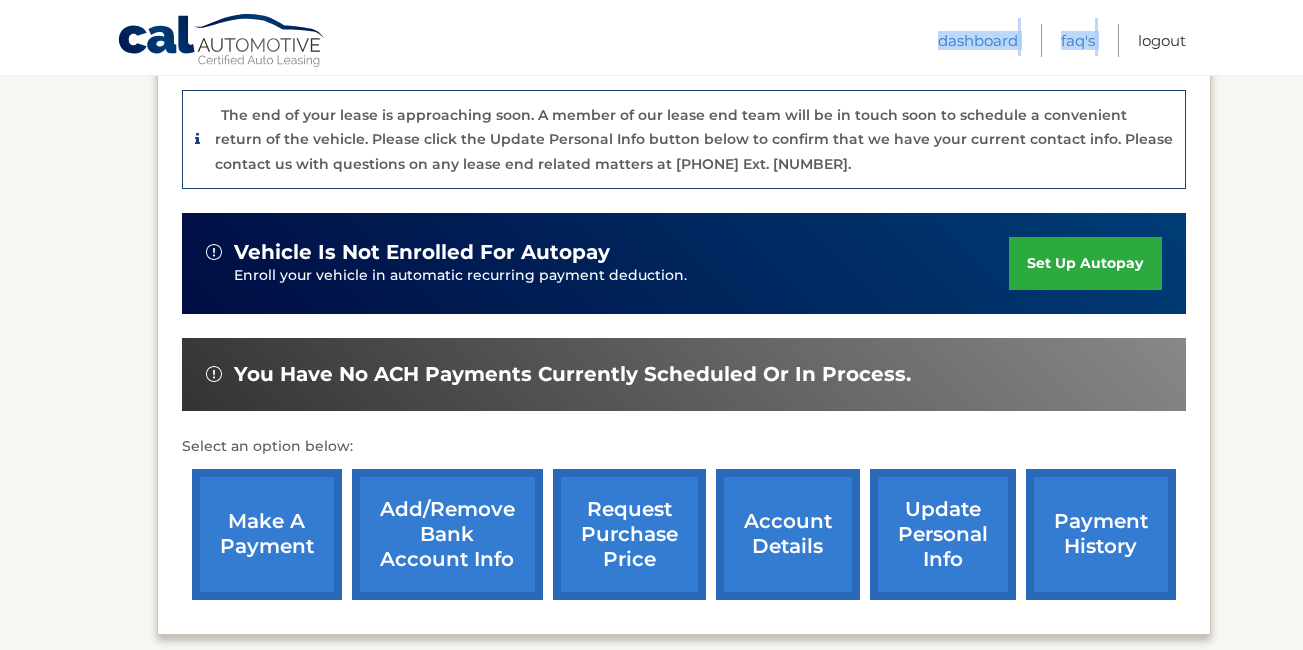 click on "make a payment" at bounding box center (267, 534) 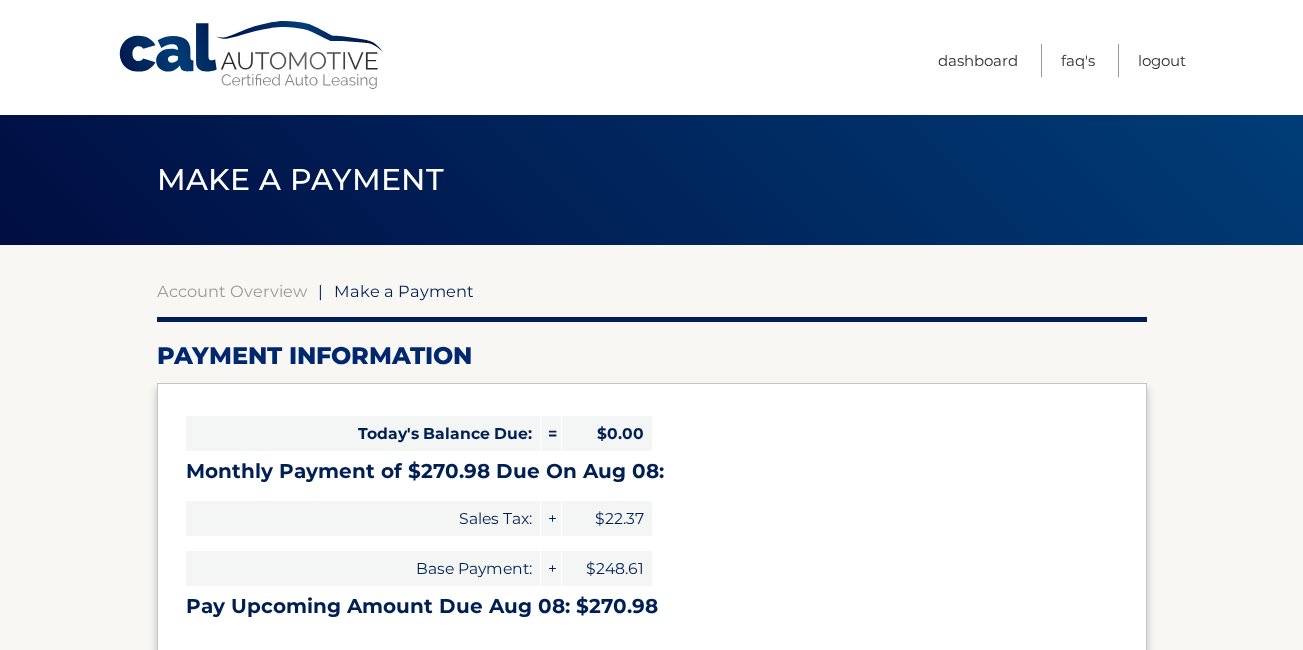 scroll, scrollTop: 0, scrollLeft: 0, axis: both 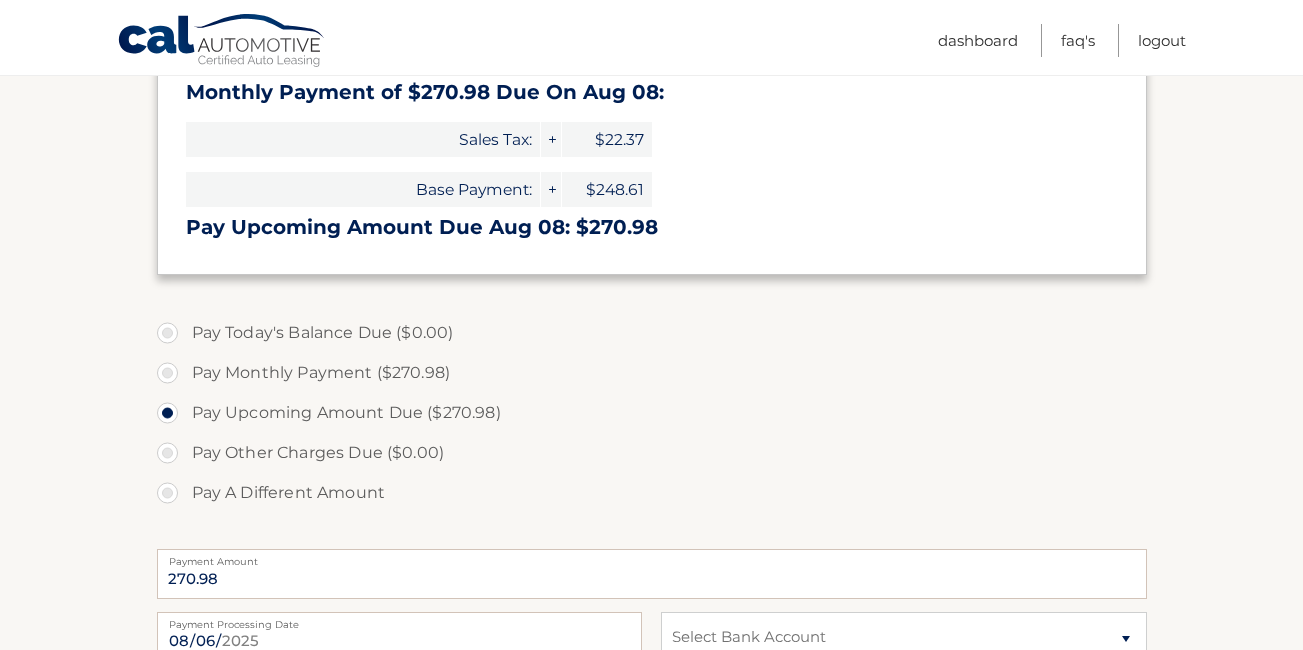 click on "Pay A Different Amount" at bounding box center (652, 493) 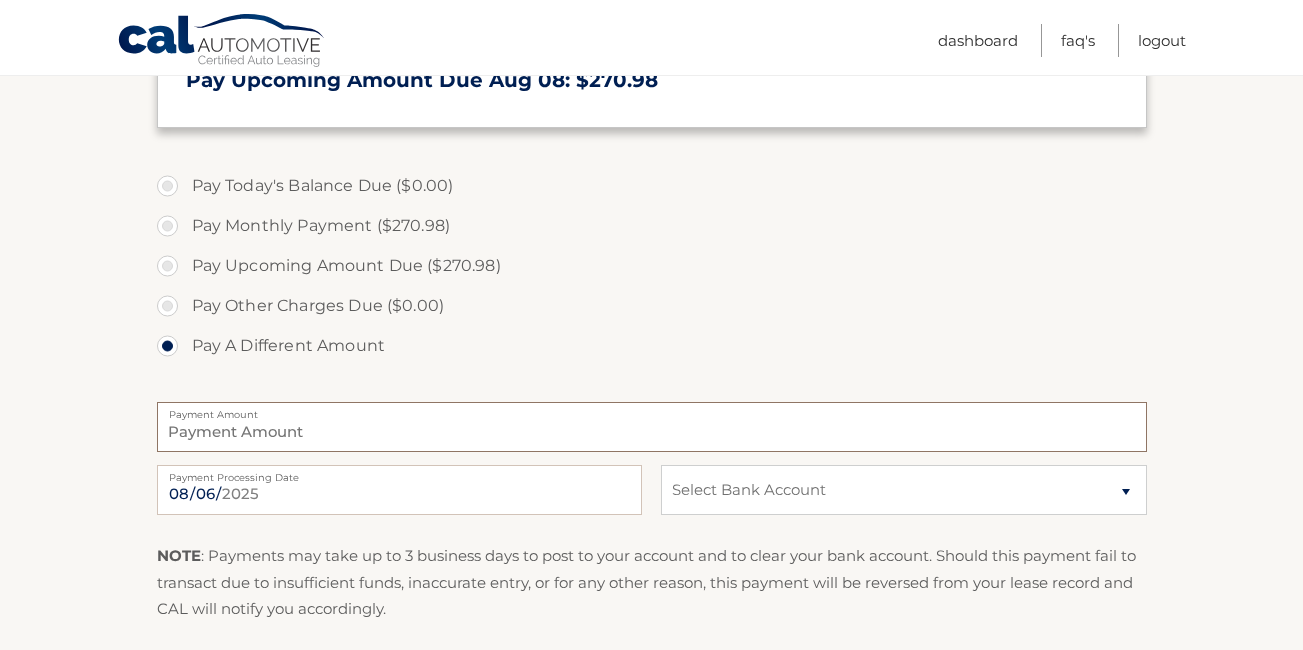 scroll, scrollTop: 561, scrollLeft: 0, axis: vertical 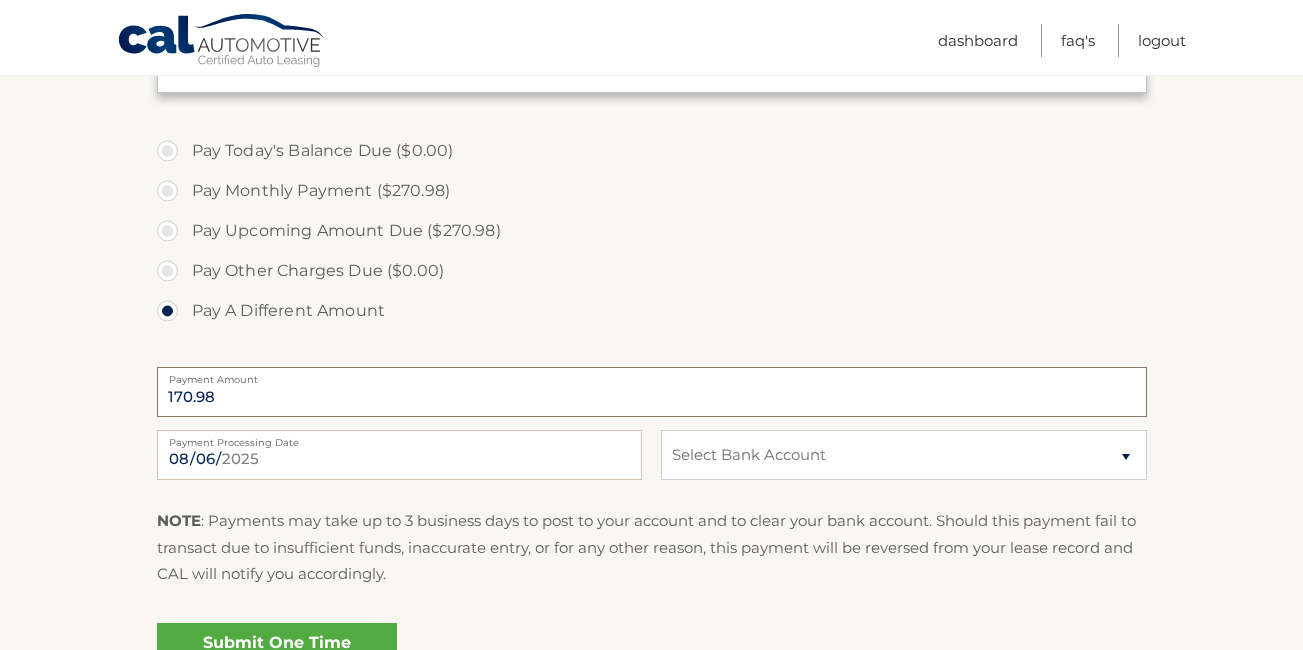 type on "170.98" 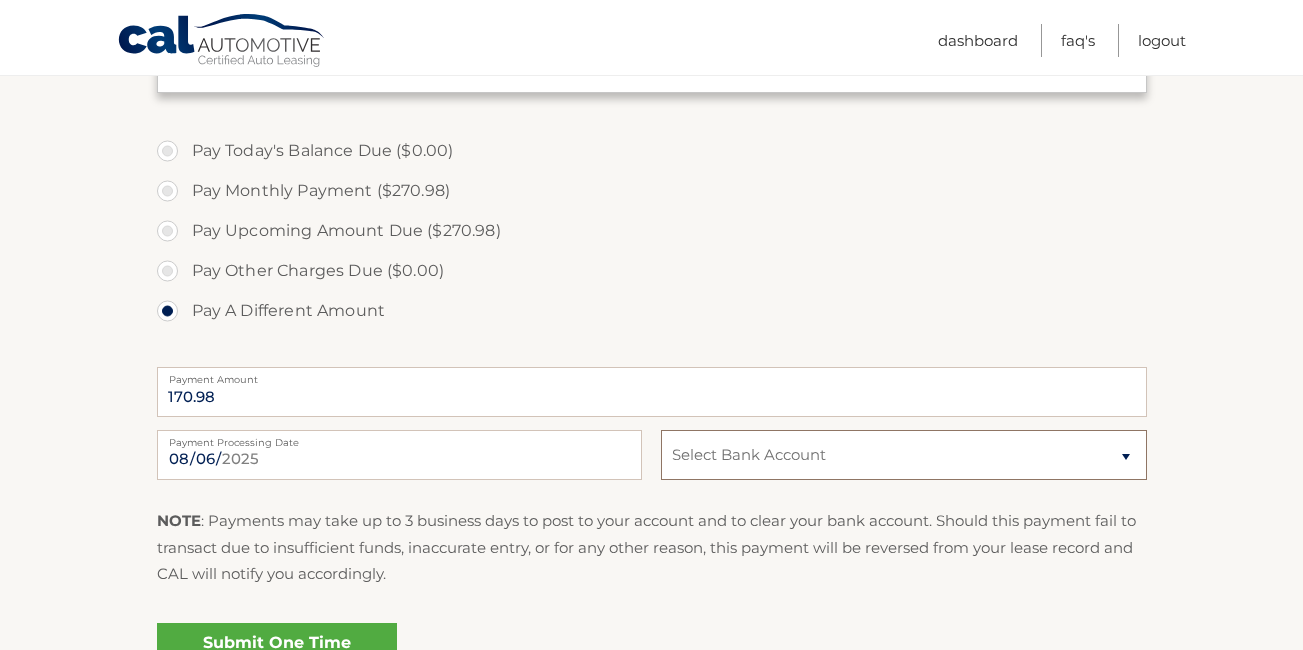 click on "Select Bank Account
Checking CITADEL FED C U *****3867 Checking FRANKLIN MINT FCU *****4535" at bounding box center [903, 455] 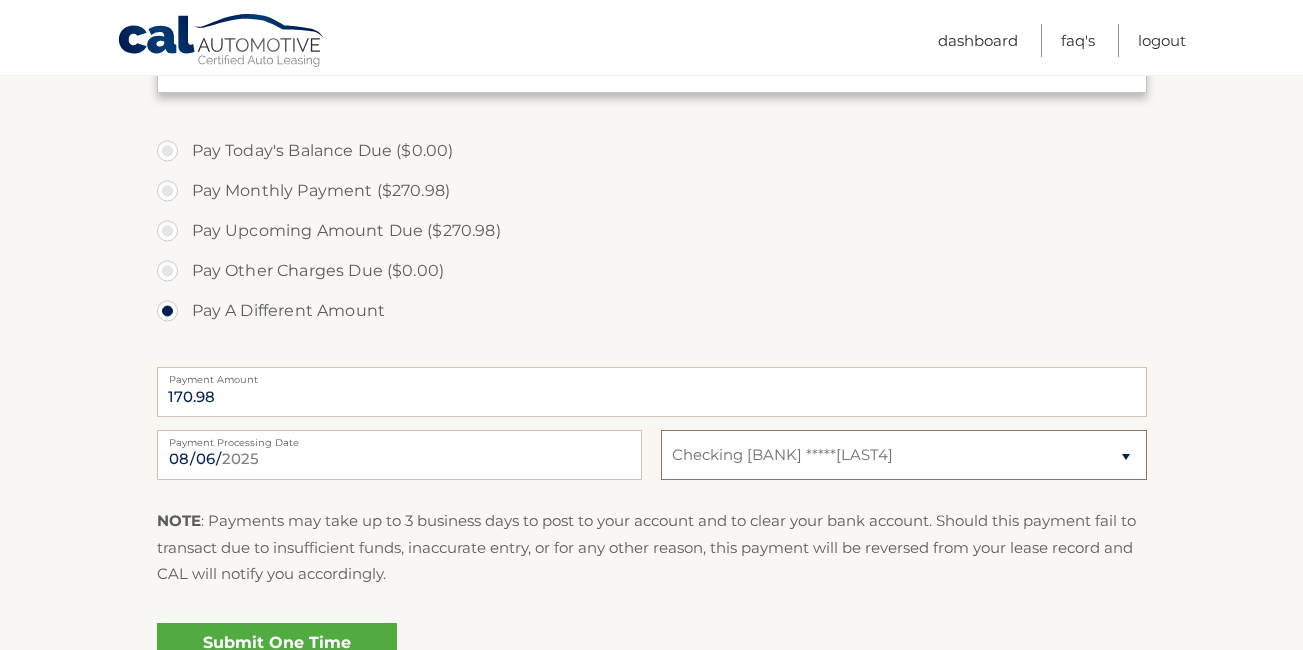 click on "Select Bank Account
Checking CITADEL FED C U *****3867 Checking FRANKLIN MINT FCU *****4535" at bounding box center [903, 455] 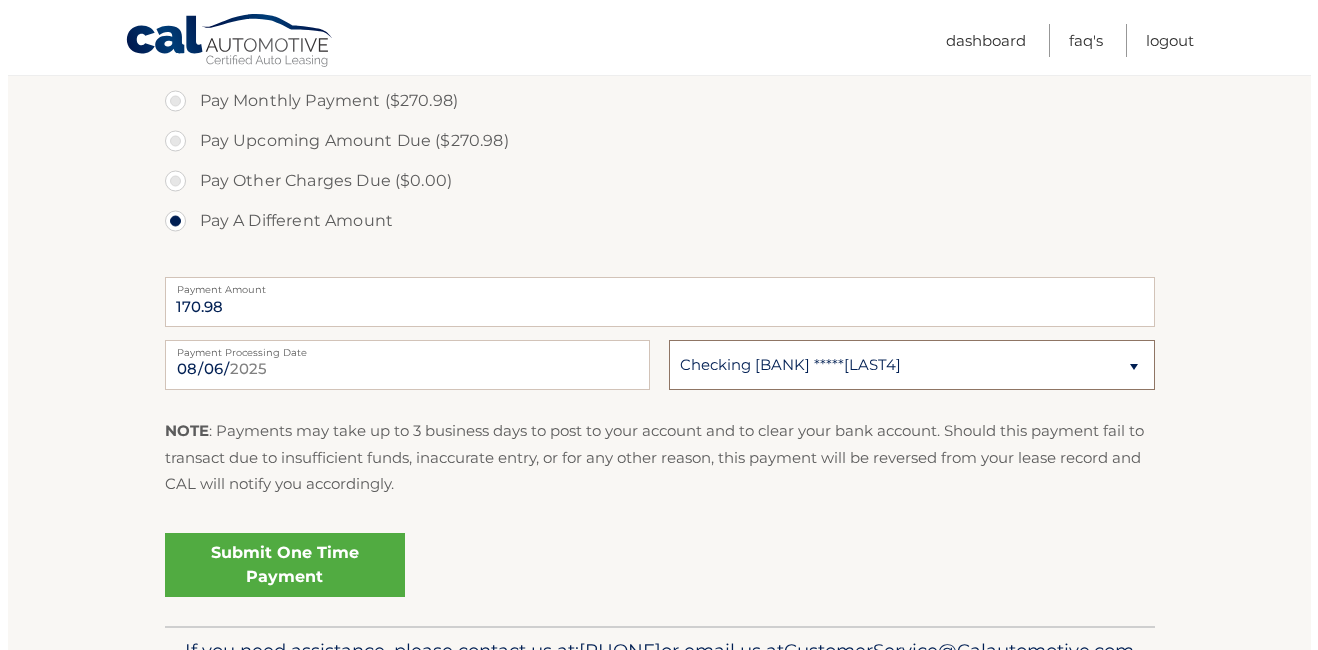 scroll, scrollTop: 691, scrollLeft: 0, axis: vertical 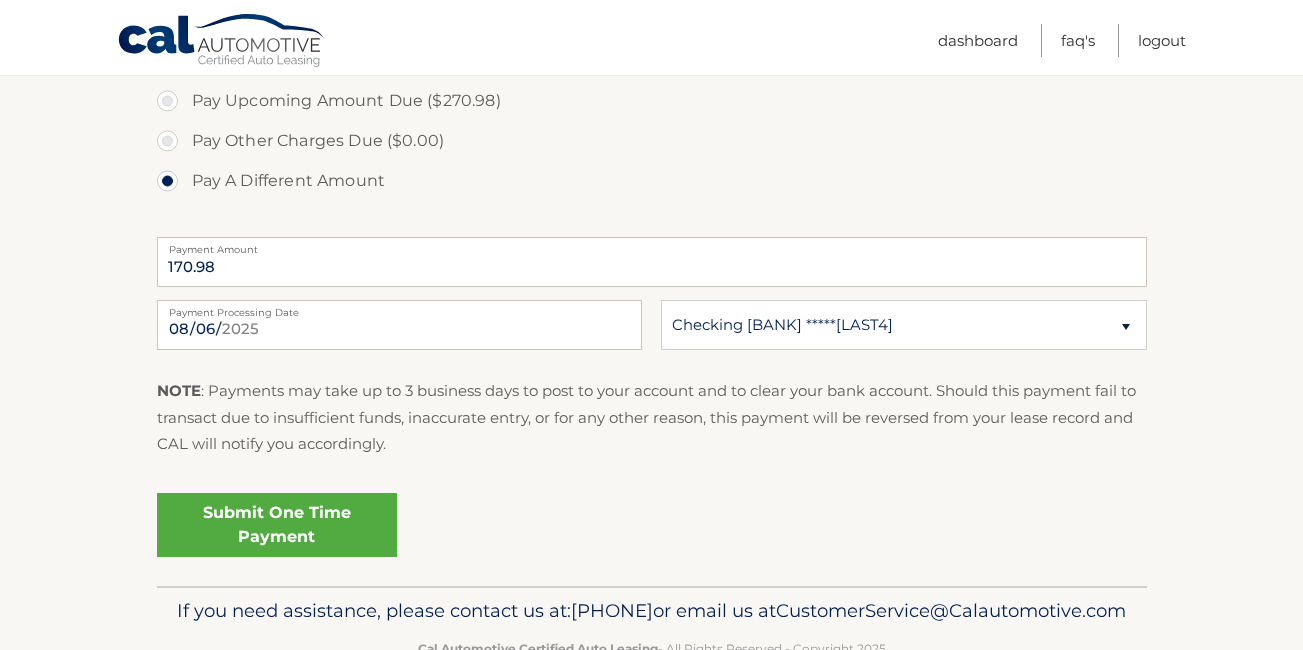 click on "Submit One Time Payment" at bounding box center (277, 525) 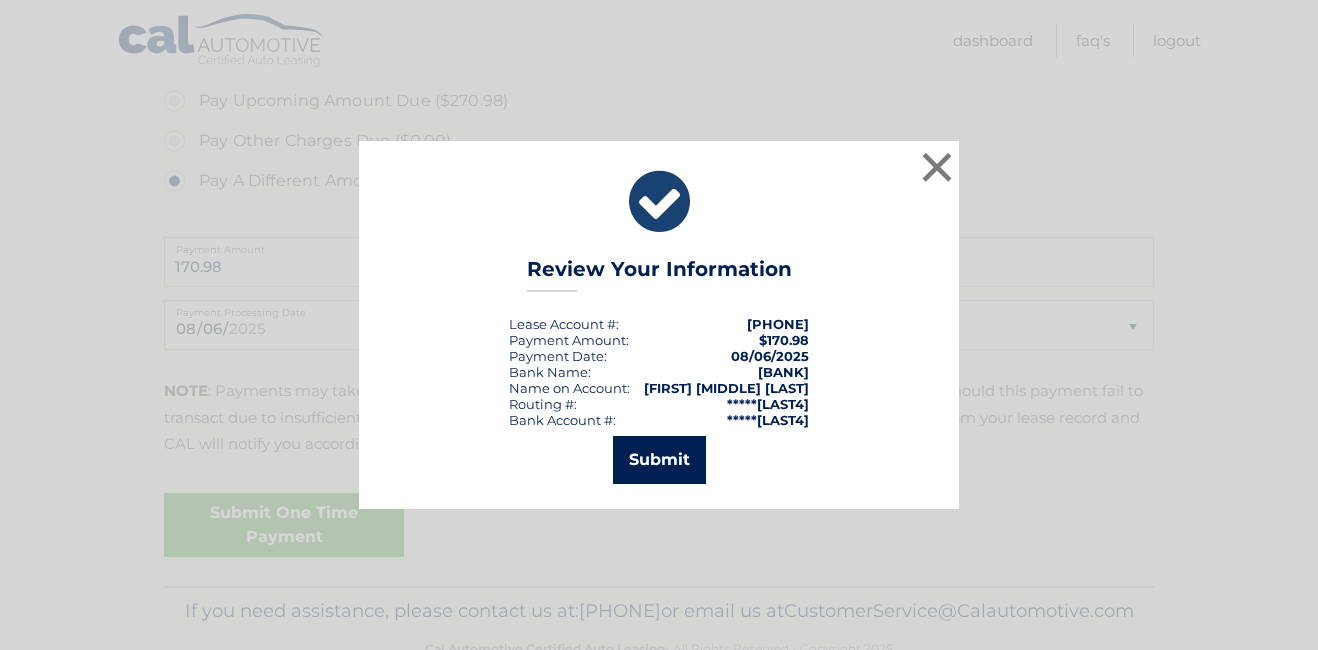 click on "Submit" at bounding box center (659, 460) 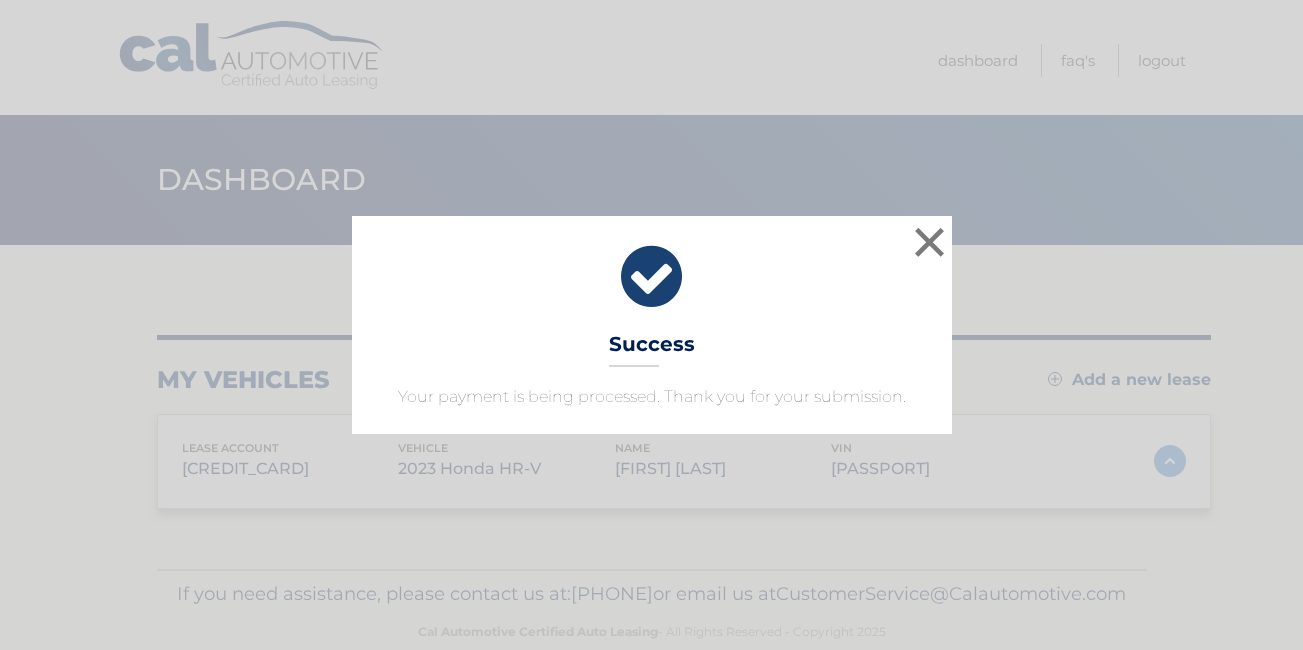 scroll, scrollTop: 0, scrollLeft: 0, axis: both 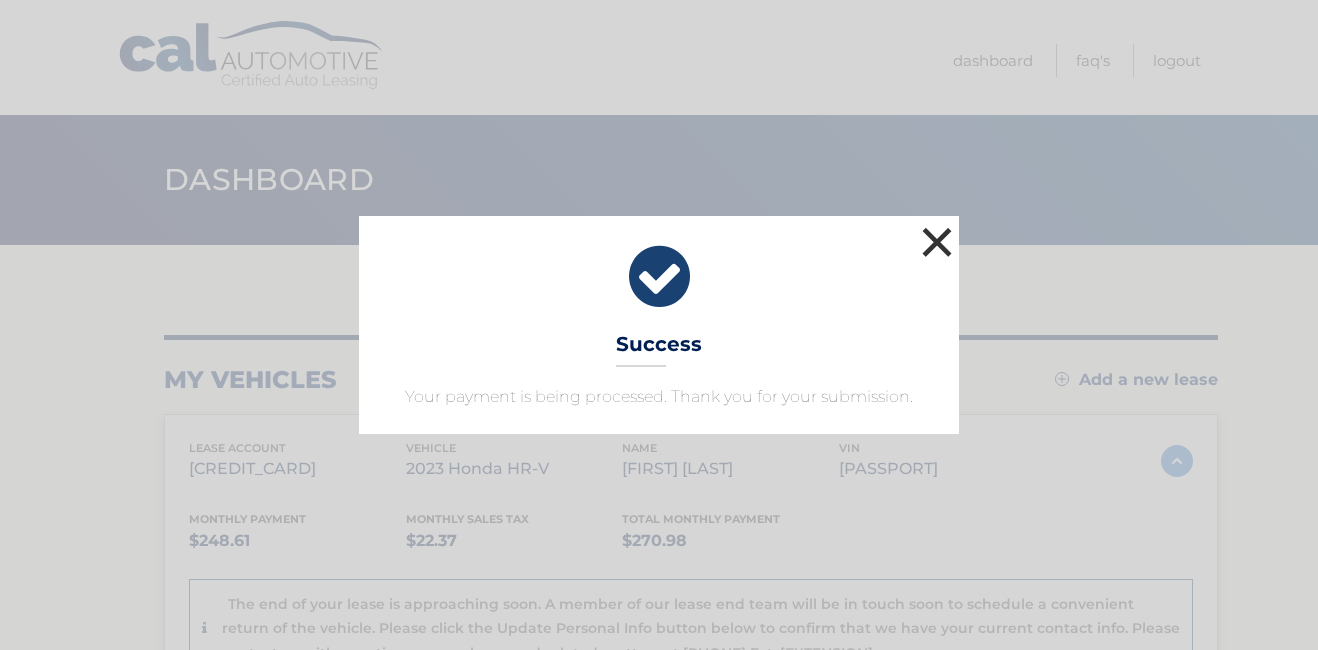 click on "×" at bounding box center (937, 242) 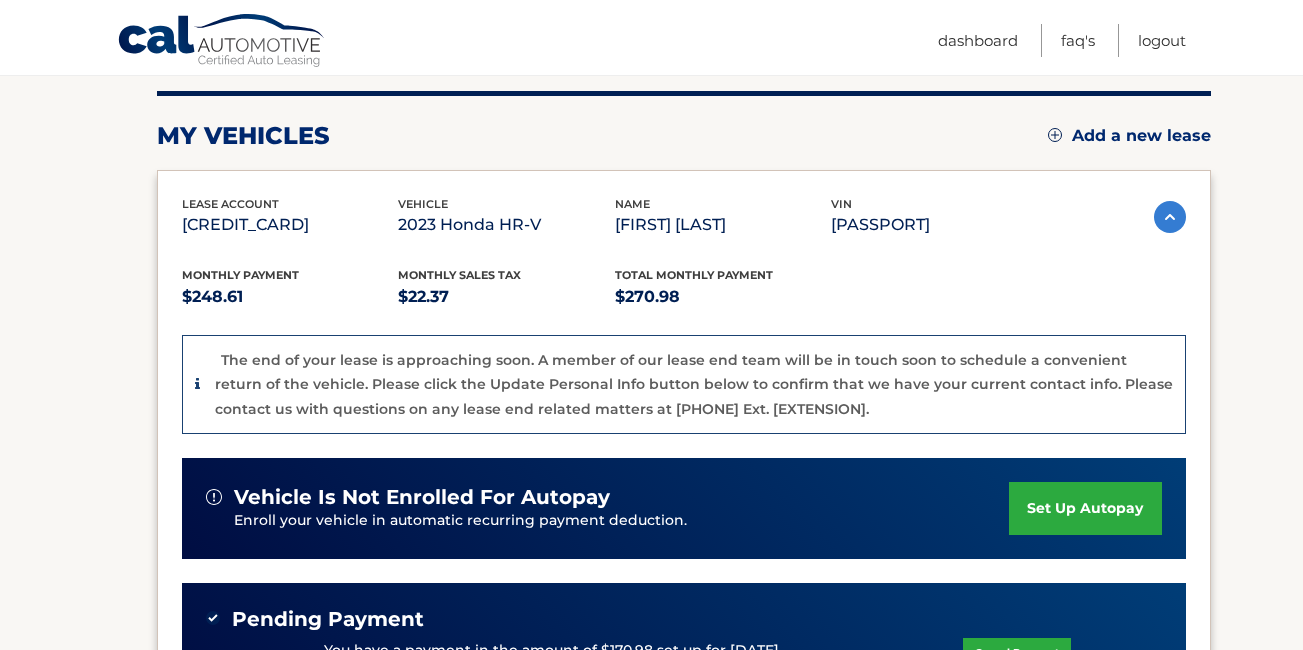scroll, scrollTop: 262, scrollLeft: 0, axis: vertical 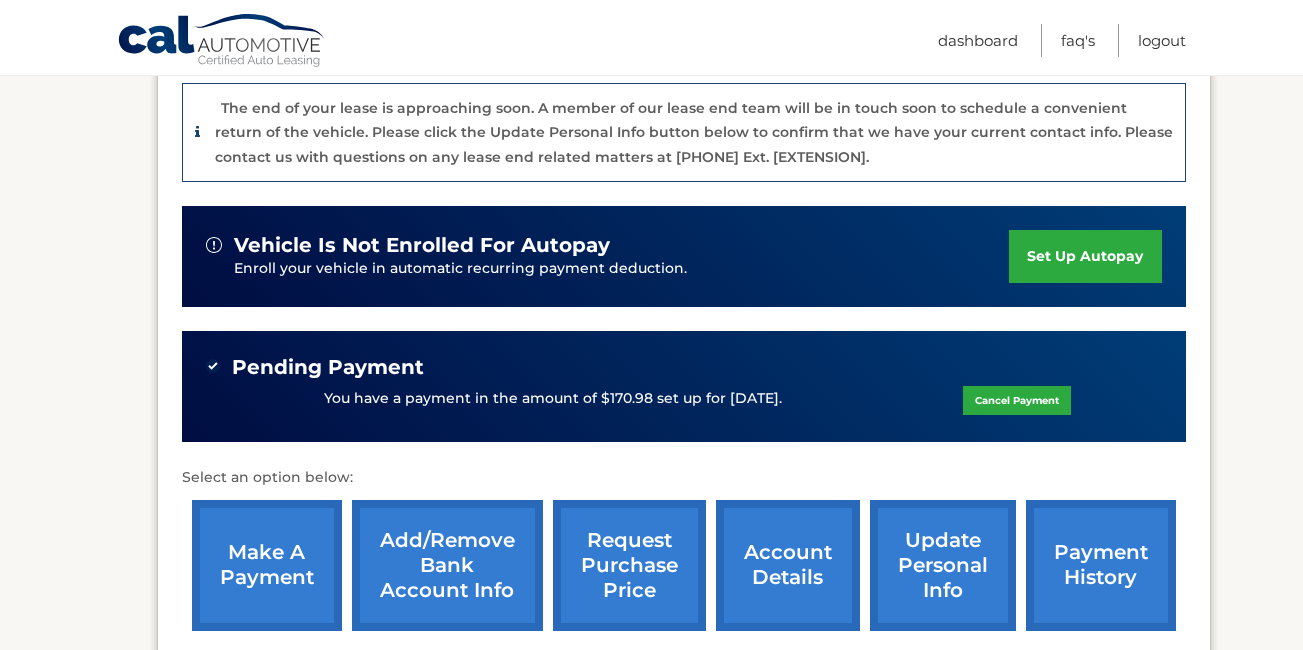 click on "make a payment" at bounding box center [267, 565] 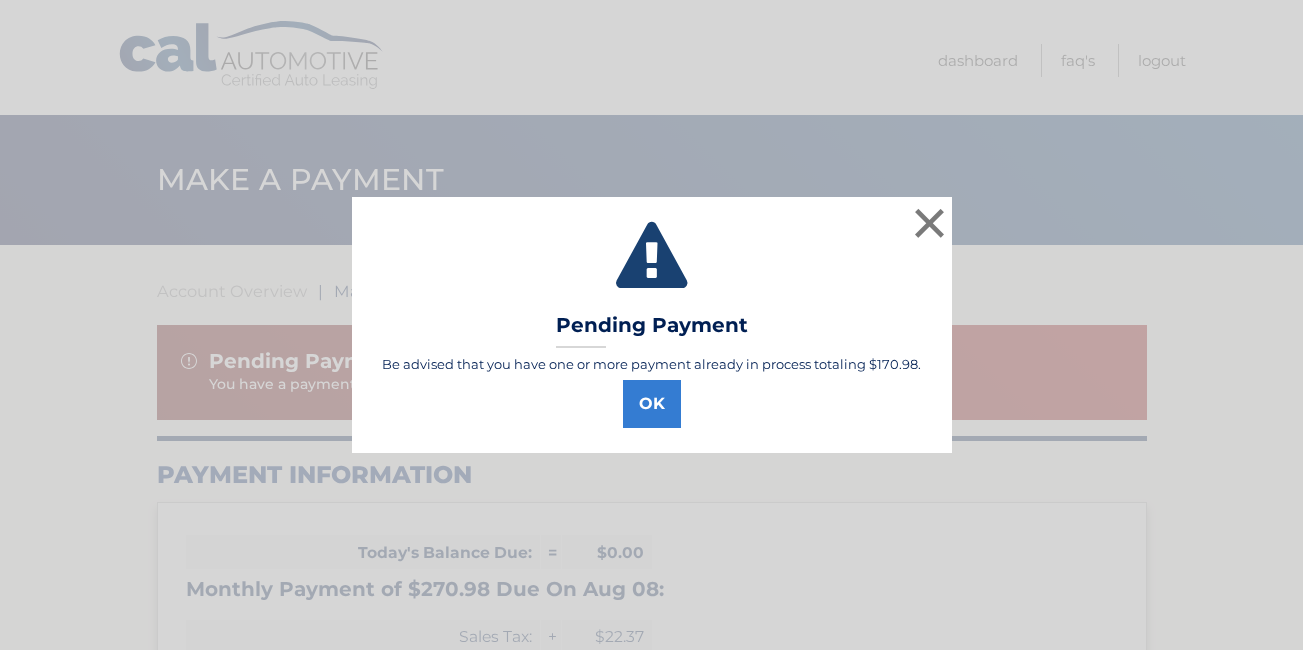 scroll, scrollTop: 0, scrollLeft: 0, axis: both 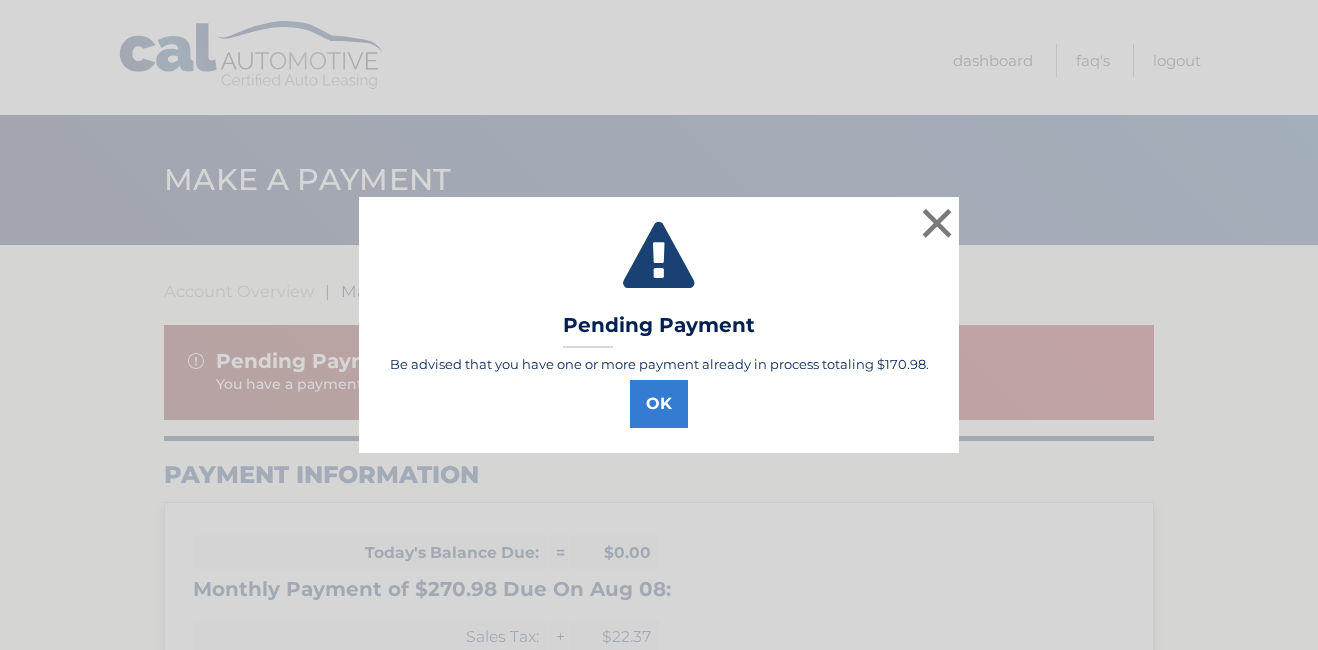 drag, startPoint x: 652, startPoint y: 386, endPoint x: 555, endPoint y: 305, distance: 126.37247 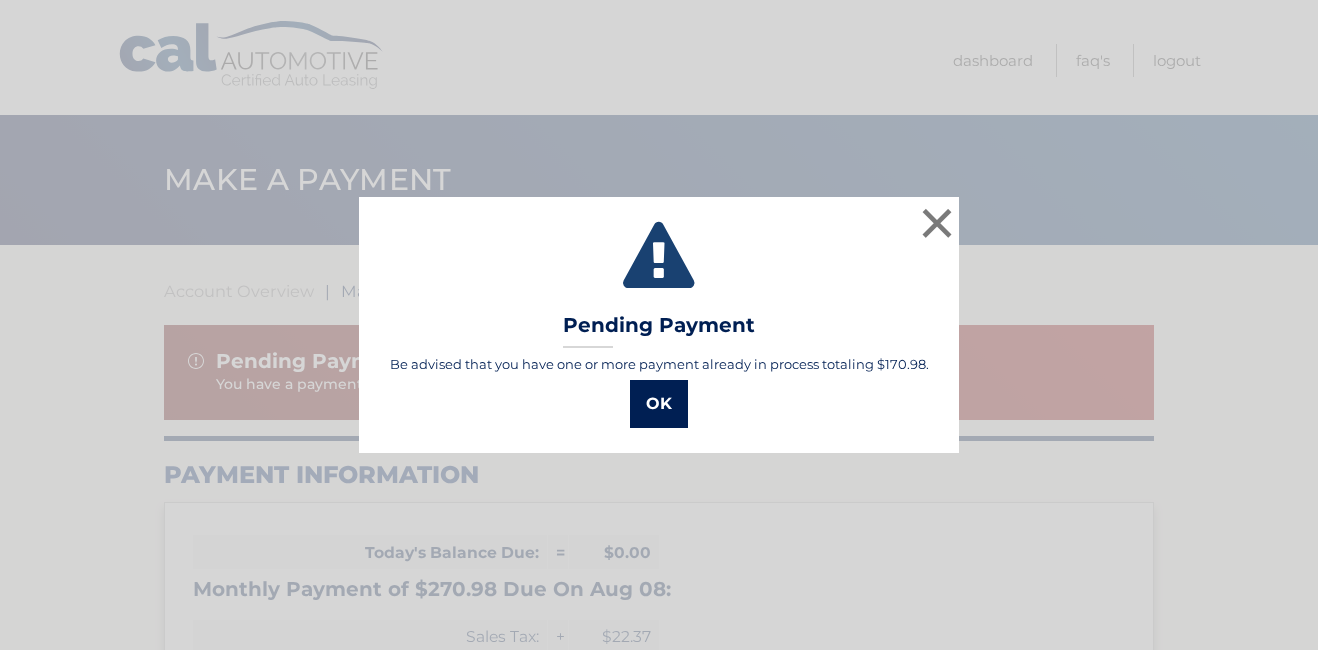 click on "OK" at bounding box center (659, 404) 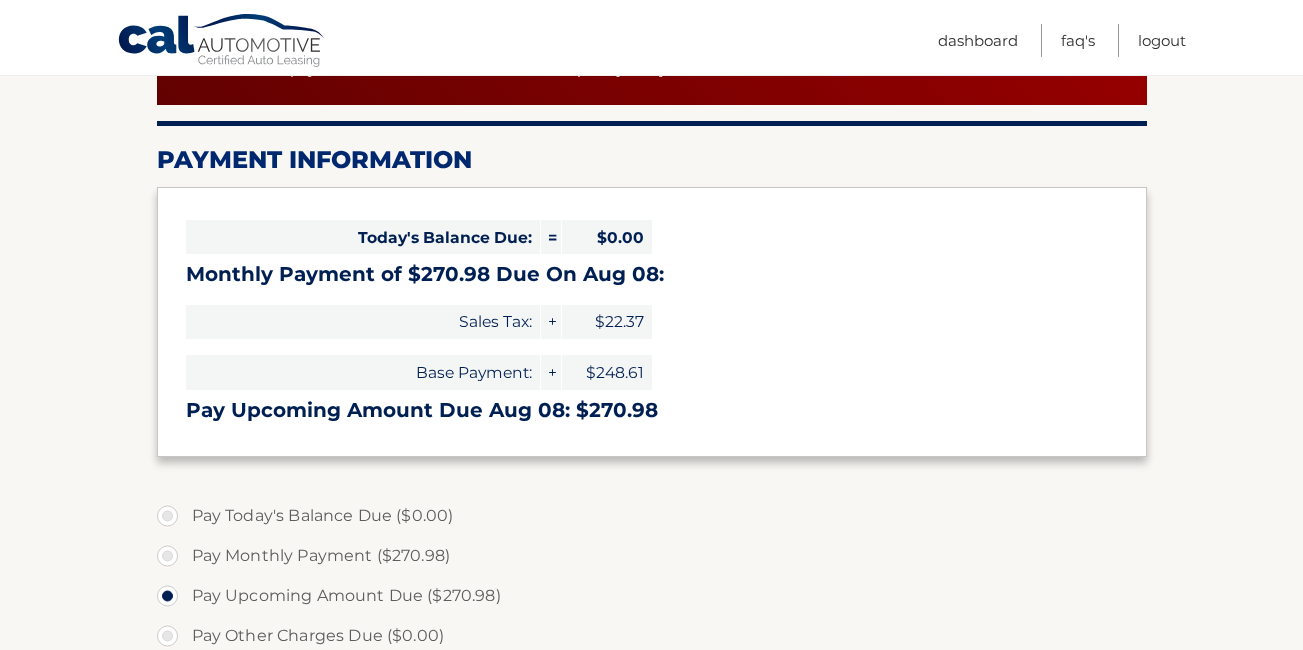 scroll, scrollTop: 336, scrollLeft: 0, axis: vertical 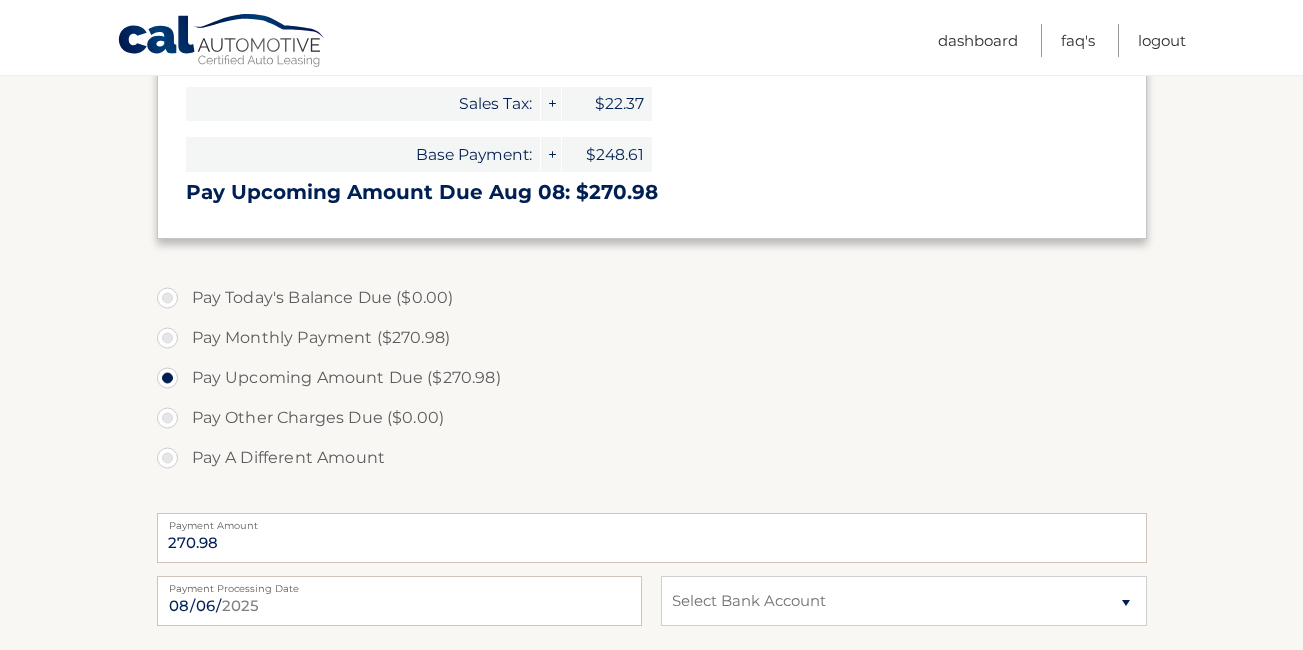 click on "Pay A Different Amount" at bounding box center [652, 458] 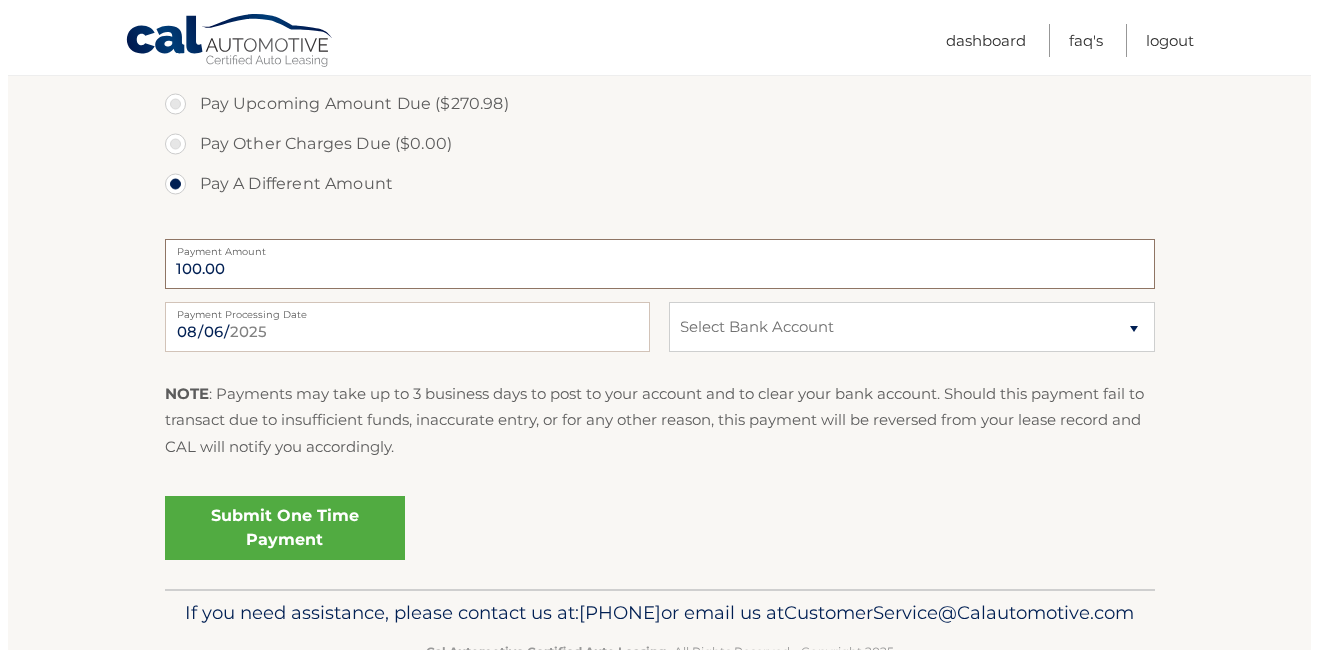 scroll, scrollTop: 843, scrollLeft: 0, axis: vertical 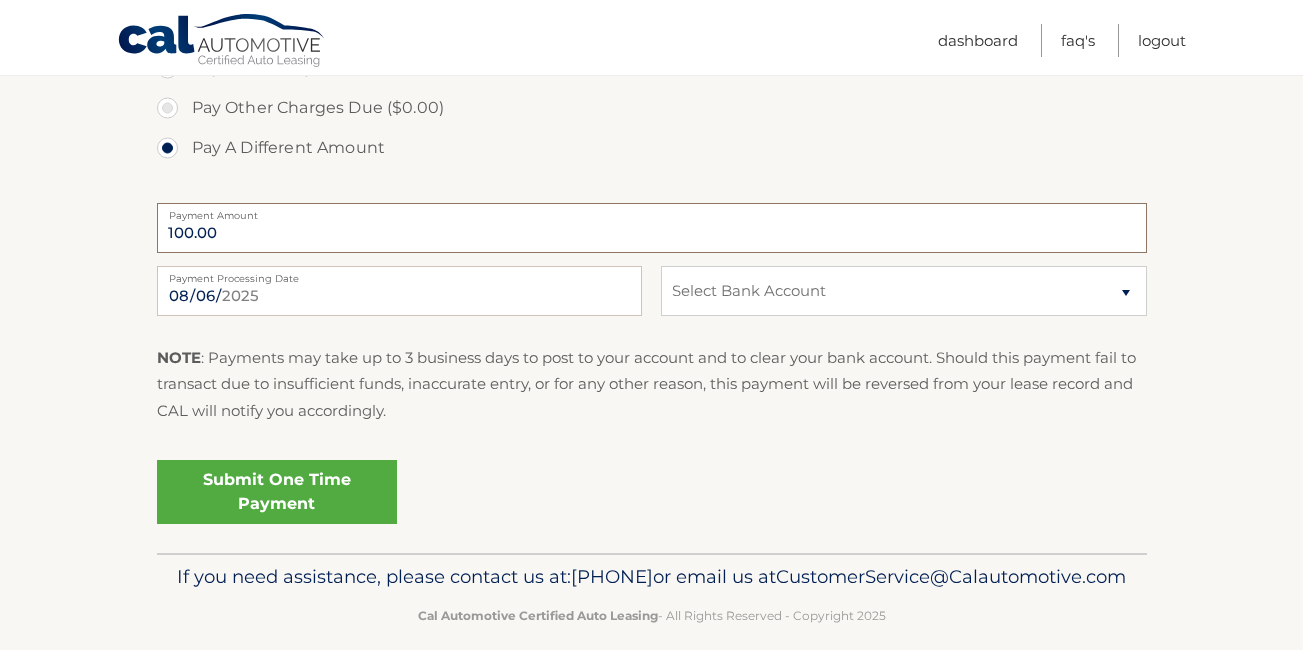 type on "100.00" 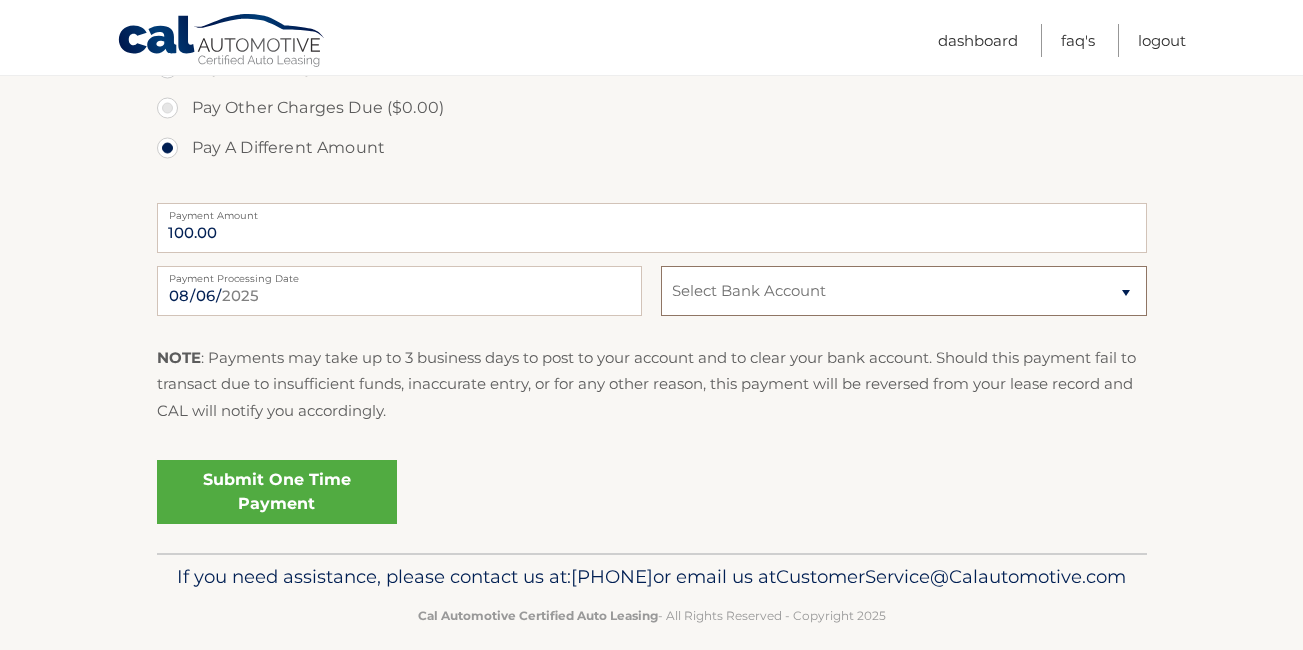 click on "Select Bank Account
Checking CITADEL FED C U *****3867 Checking FRANKLIN MINT FCU *****4535" at bounding box center (903, 291) 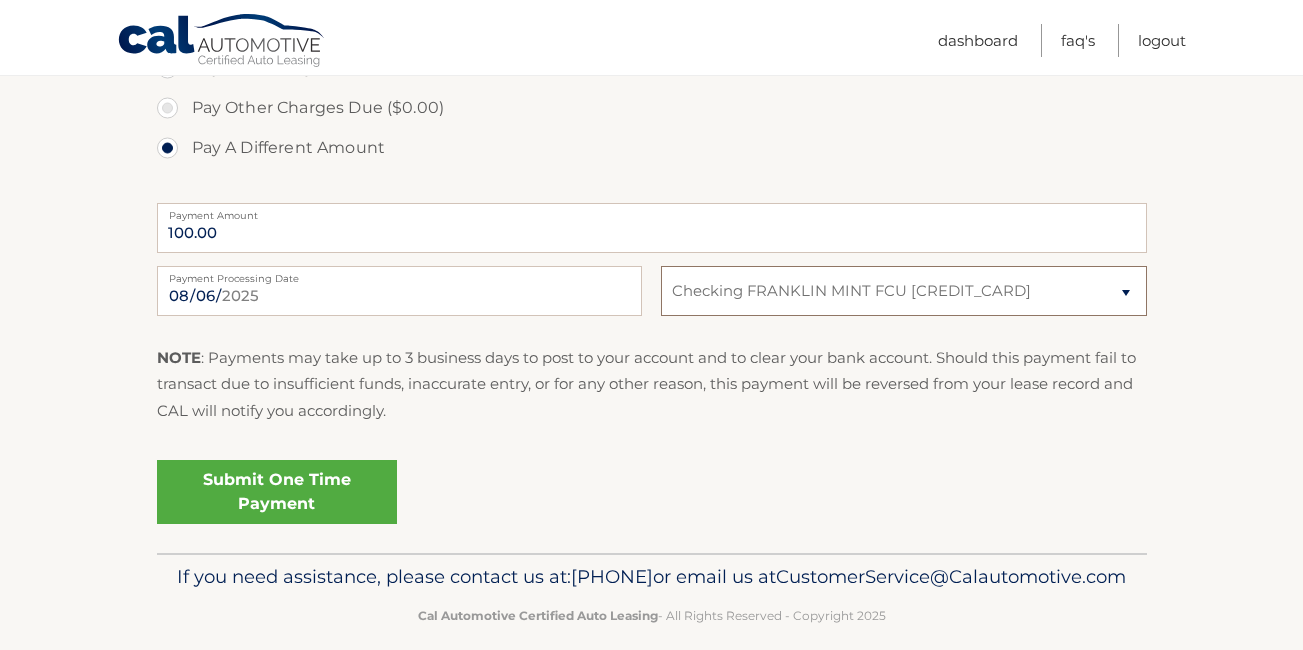 click on "Select Bank Account
Checking CITADEL FED C U *****3867 Checking FRANKLIN MINT FCU *****4535" at bounding box center [903, 291] 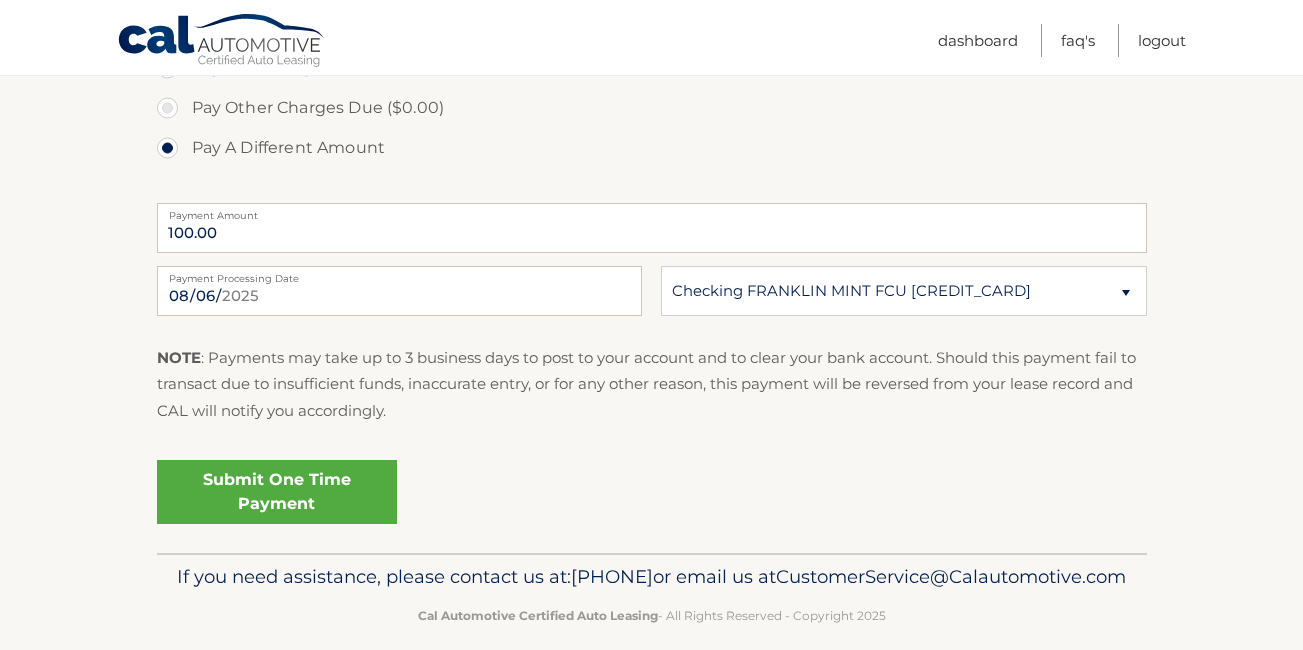 click on "Submit One Time Payment" at bounding box center [277, 492] 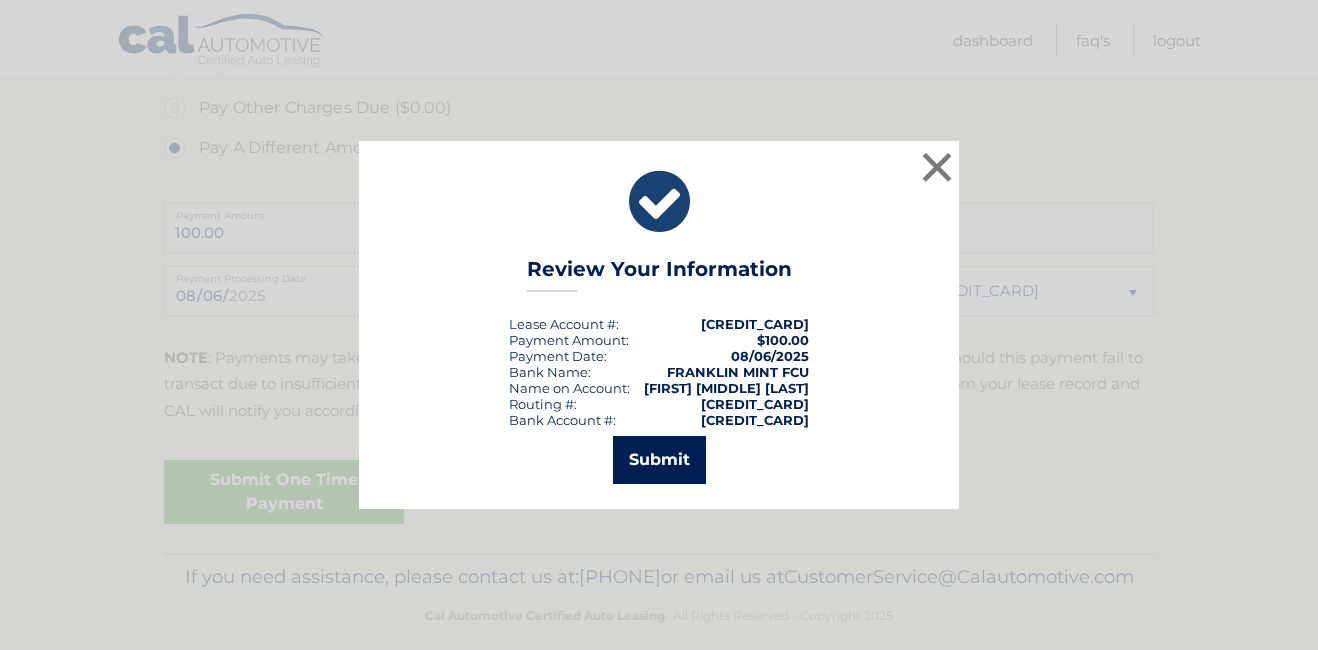 click on "Submit" at bounding box center (659, 460) 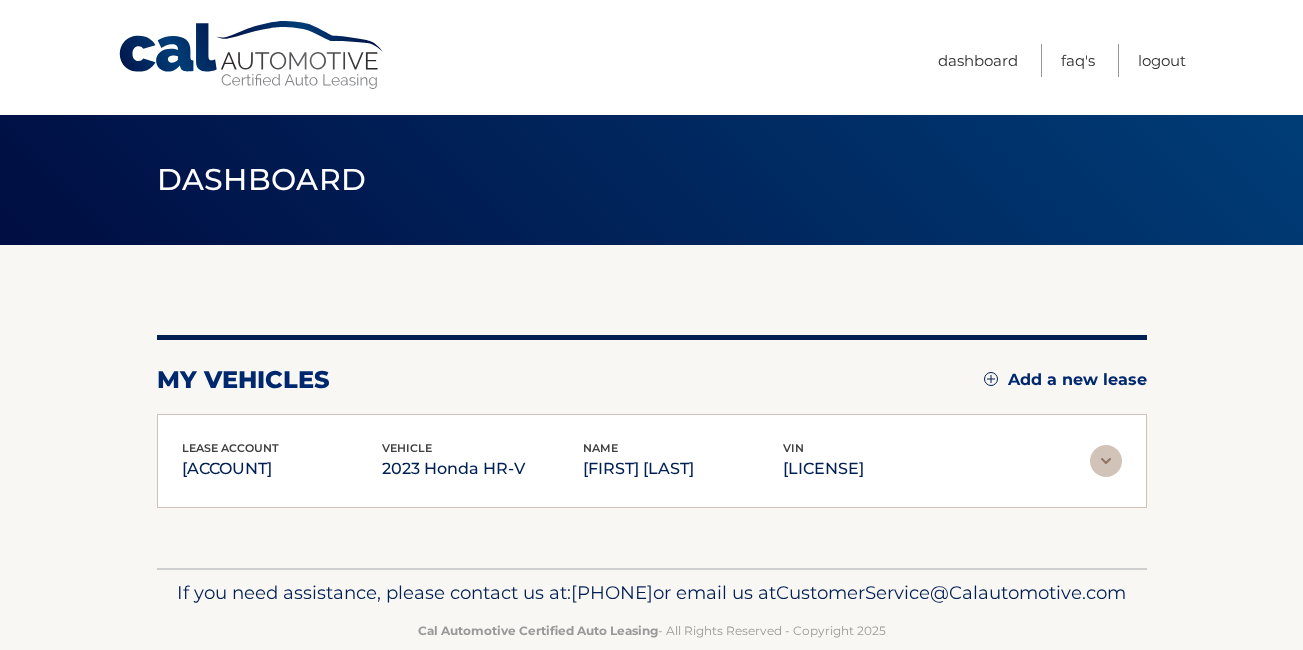 scroll, scrollTop: 0, scrollLeft: 0, axis: both 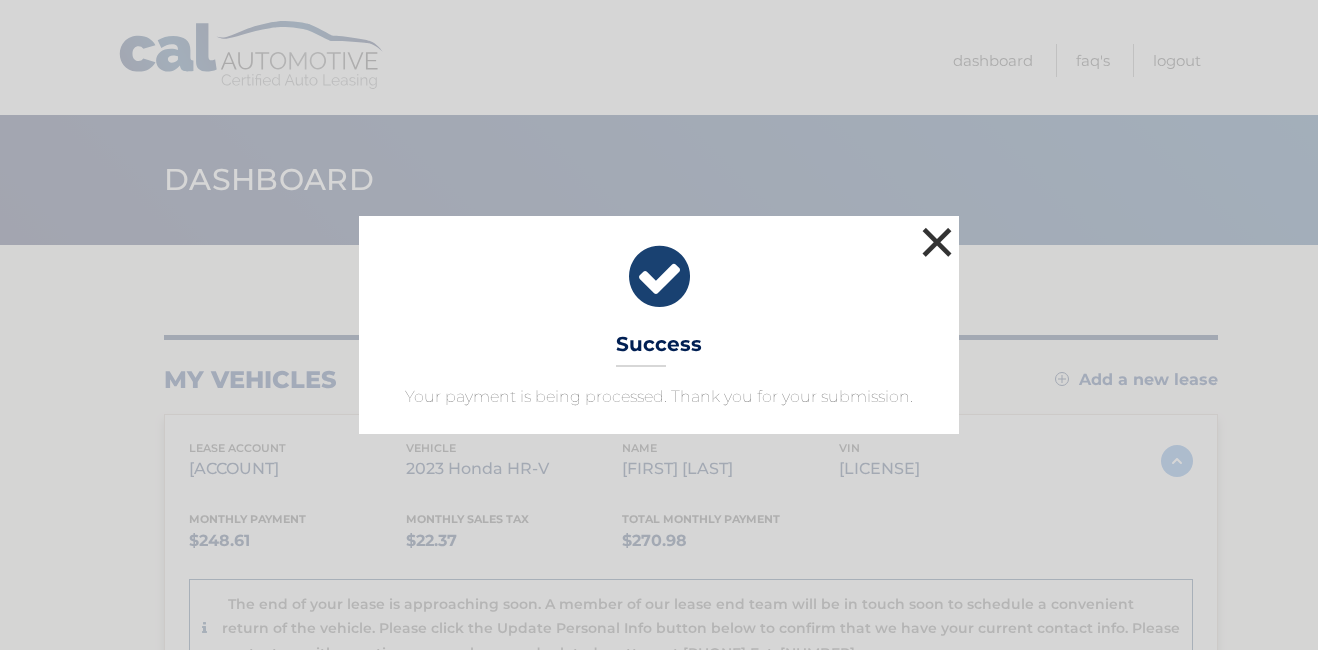 click on "×" at bounding box center (937, 242) 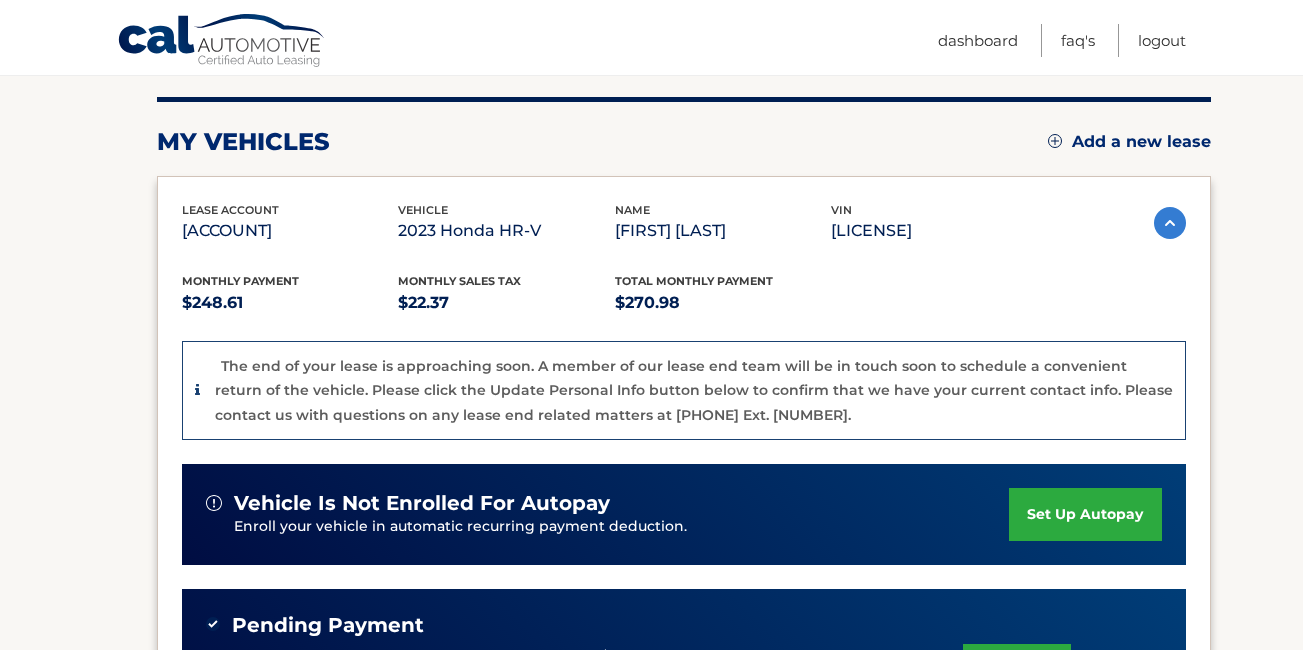 scroll, scrollTop: 288, scrollLeft: 0, axis: vertical 